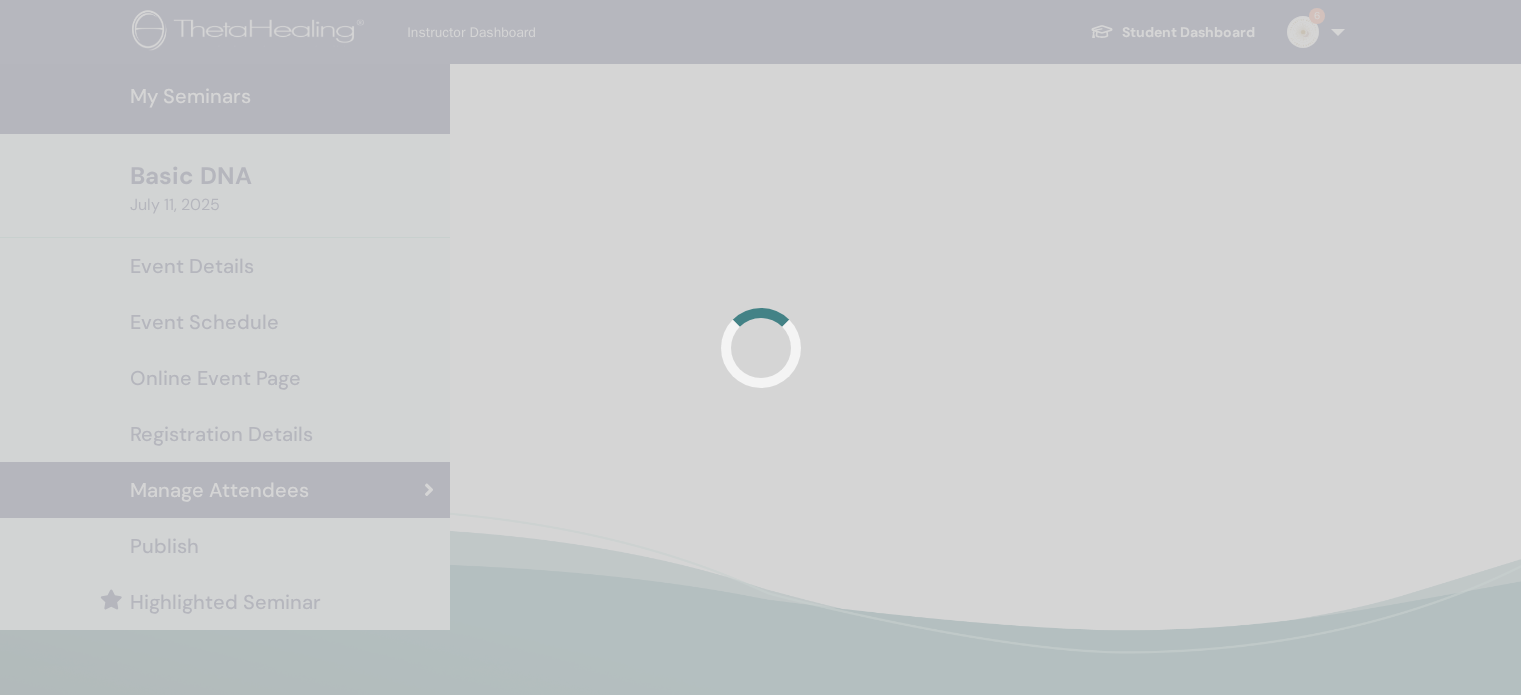 scroll, scrollTop: 0, scrollLeft: 0, axis: both 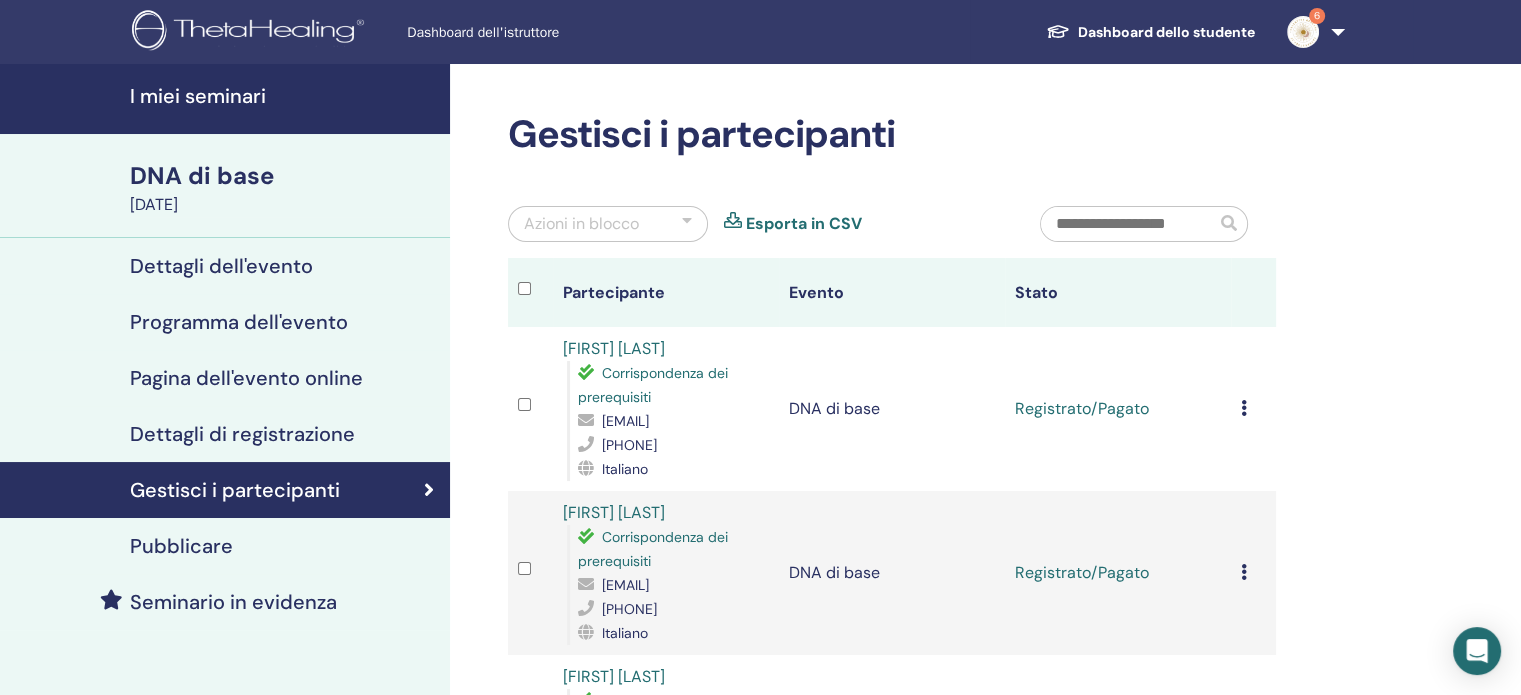 click at bounding box center [1244, 408] 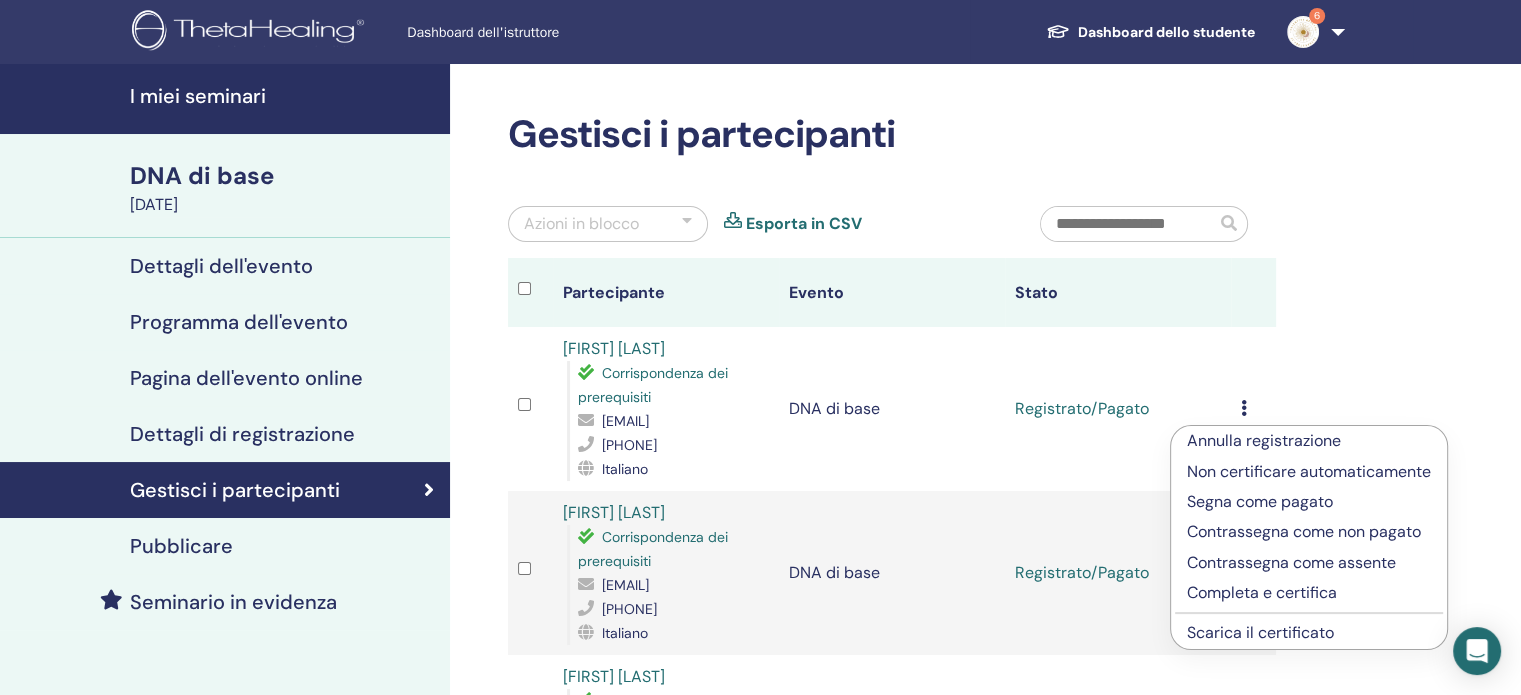 click on "Completa e certifica" at bounding box center (1262, 592) 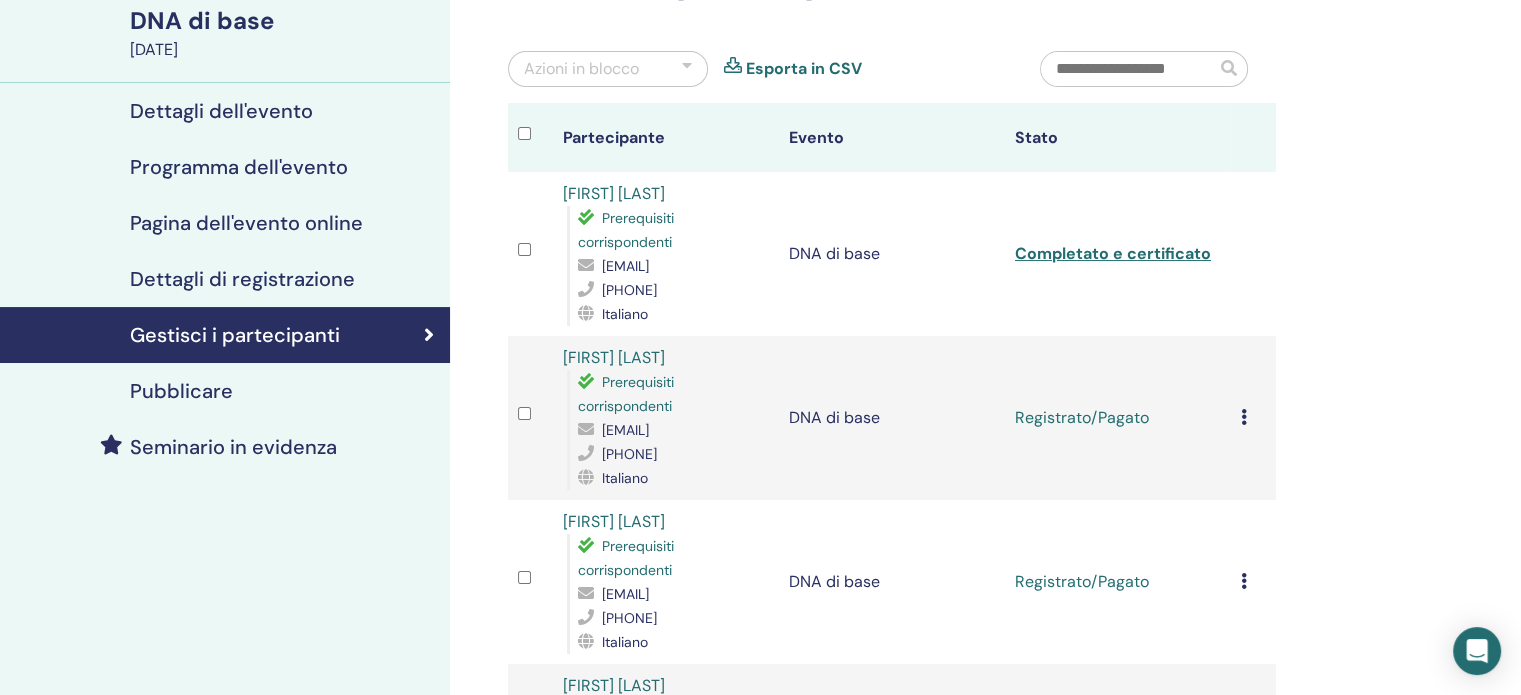 scroll, scrollTop: 220, scrollLeft: 0, axis: vertical 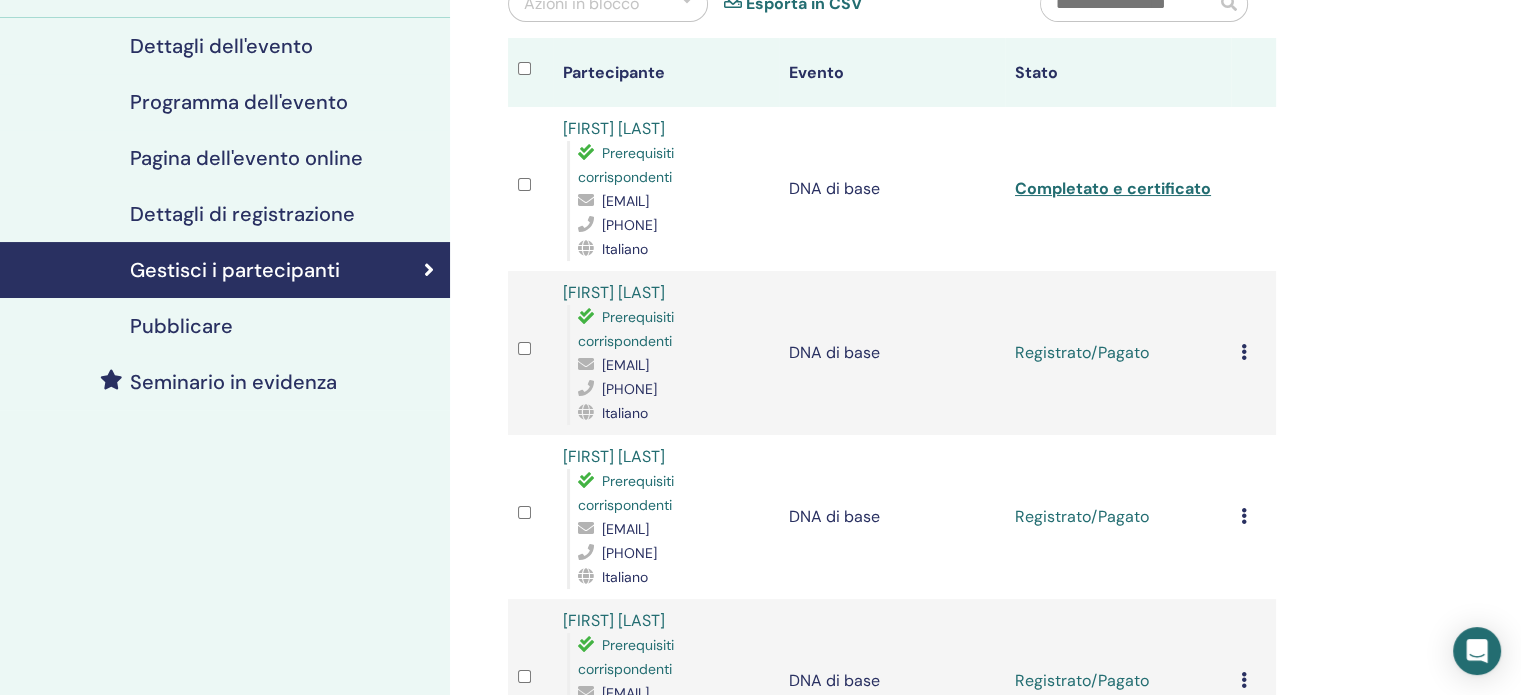 click at bounding box center (1244, 352) 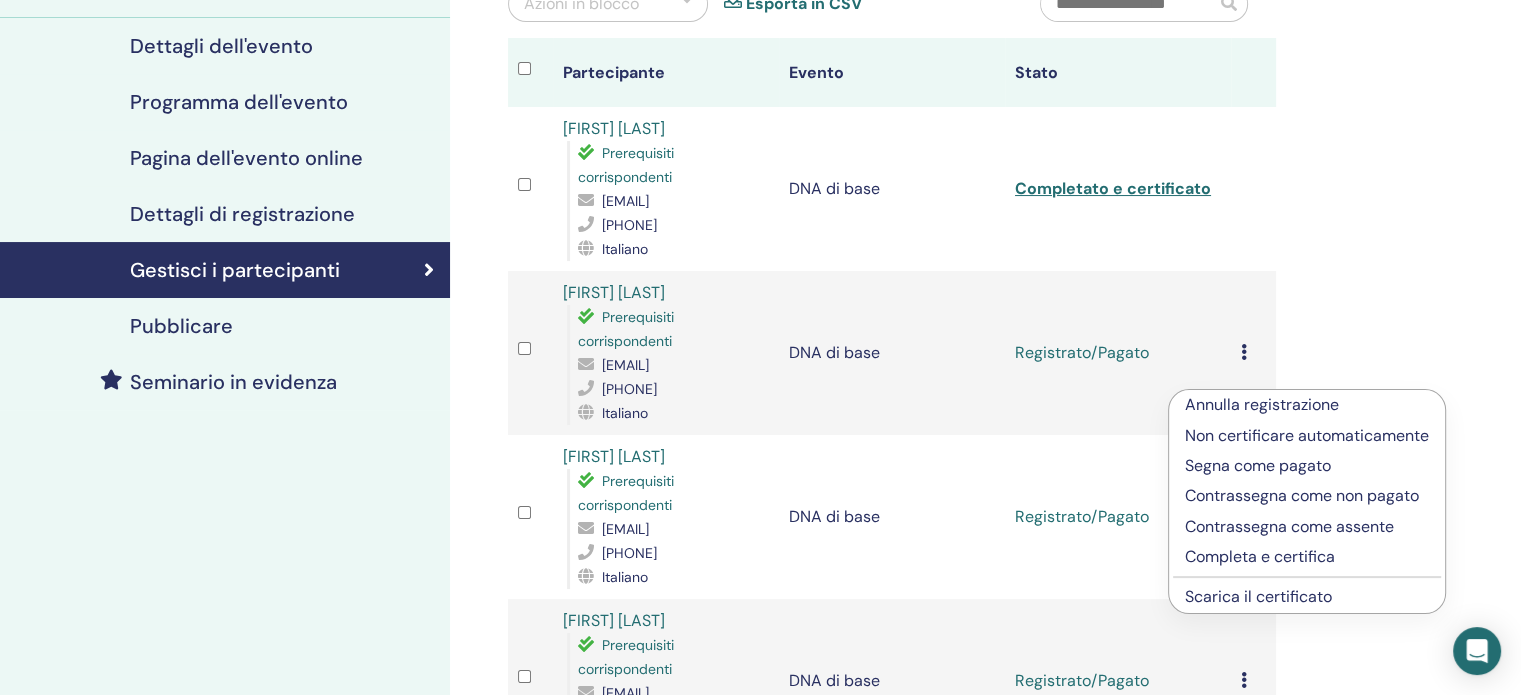 click on "Completa e certifica" at bounding box center (1260, 556) 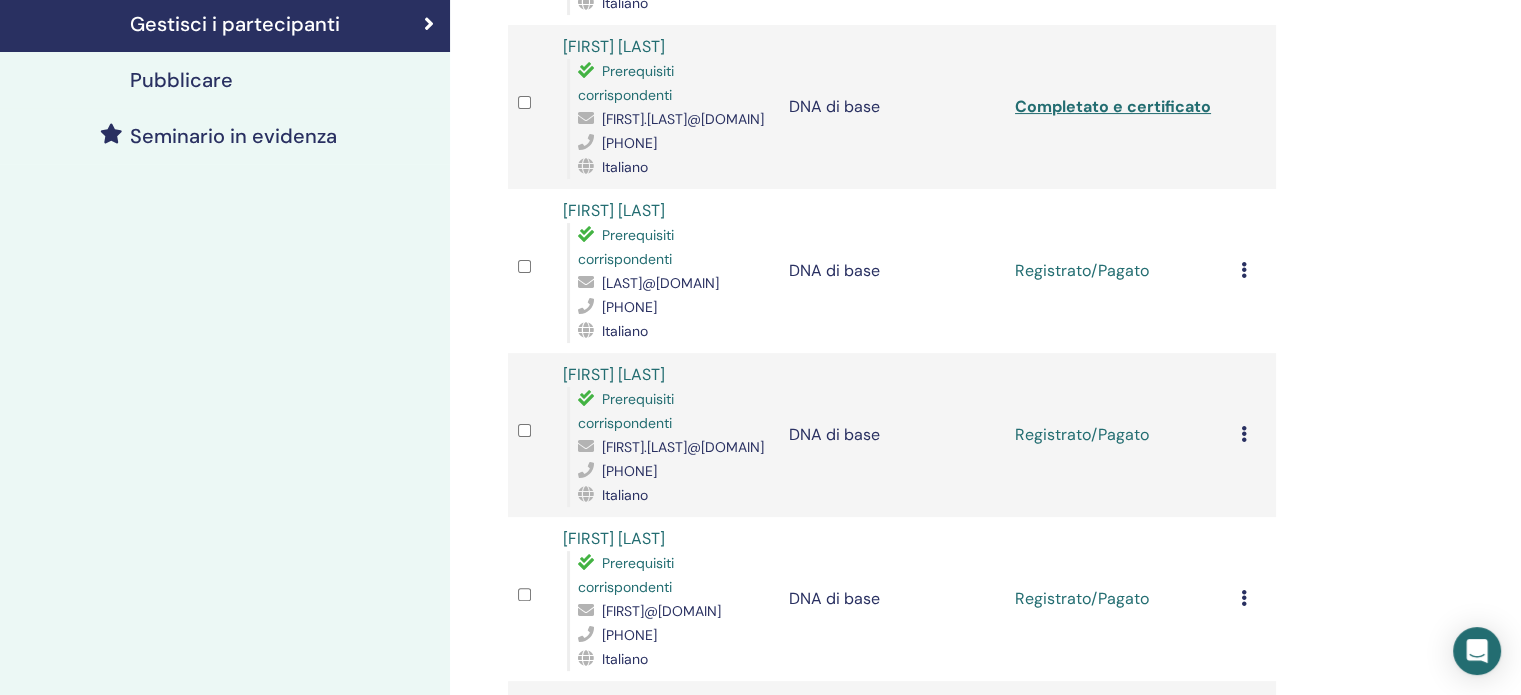scroll, scrollTop: 468, scrollLeft: 0, axis: vertical 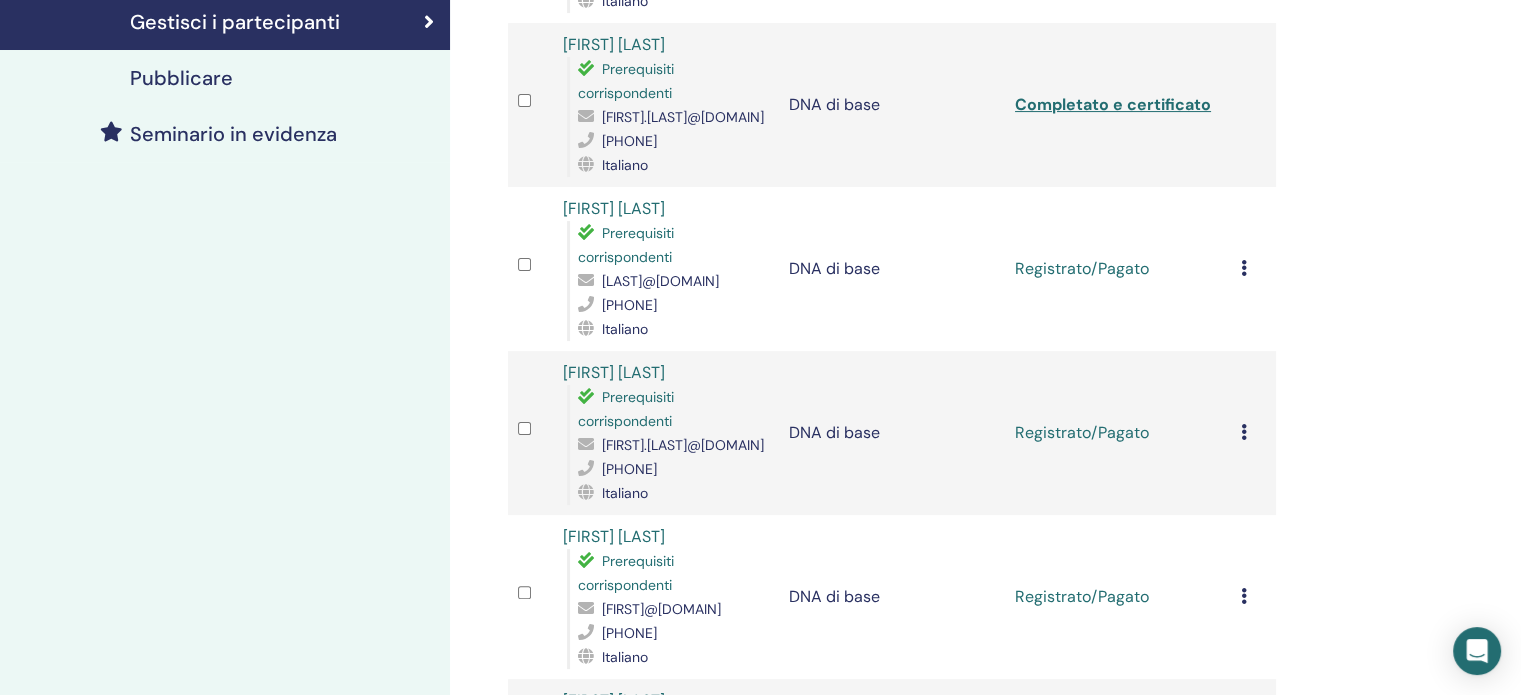 click at bounding box center [1244, 268] 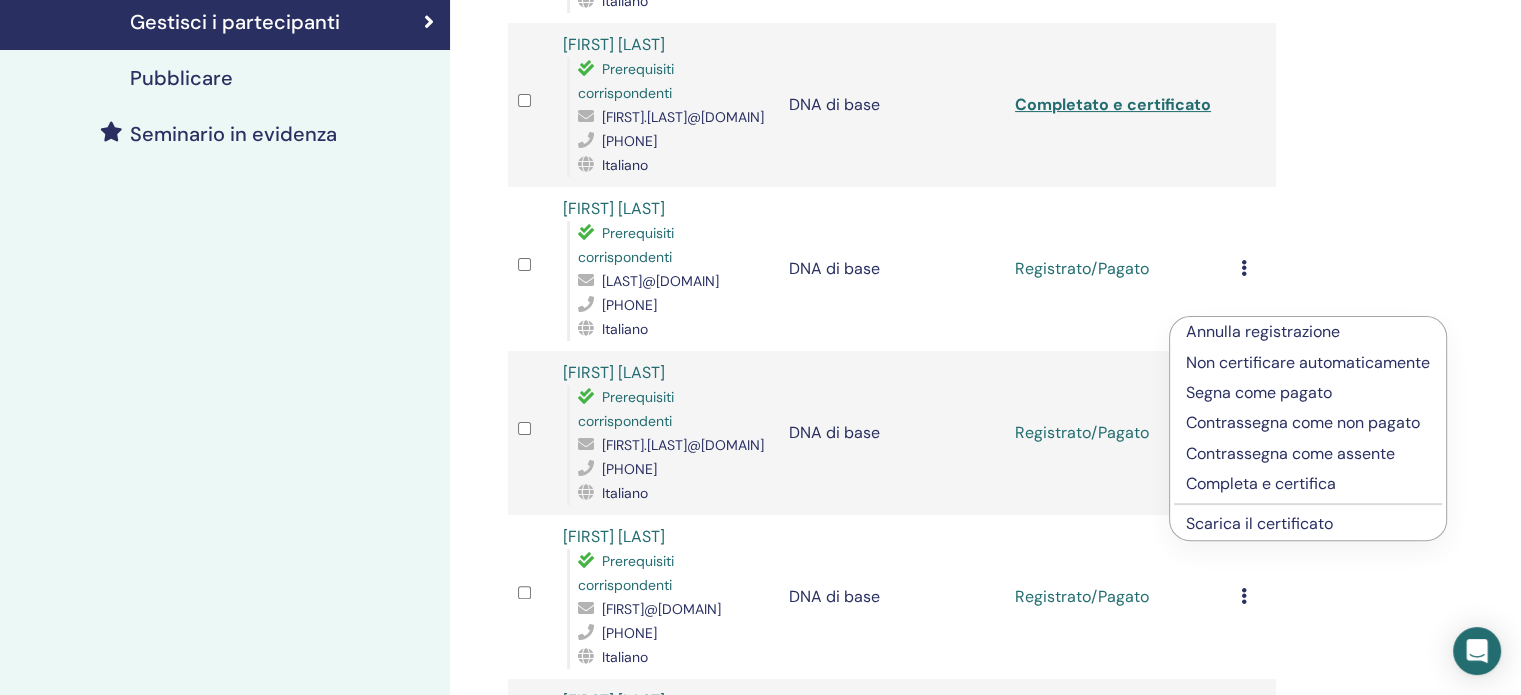 click on "Completa e certifica" at bounding box center [1261, 483] 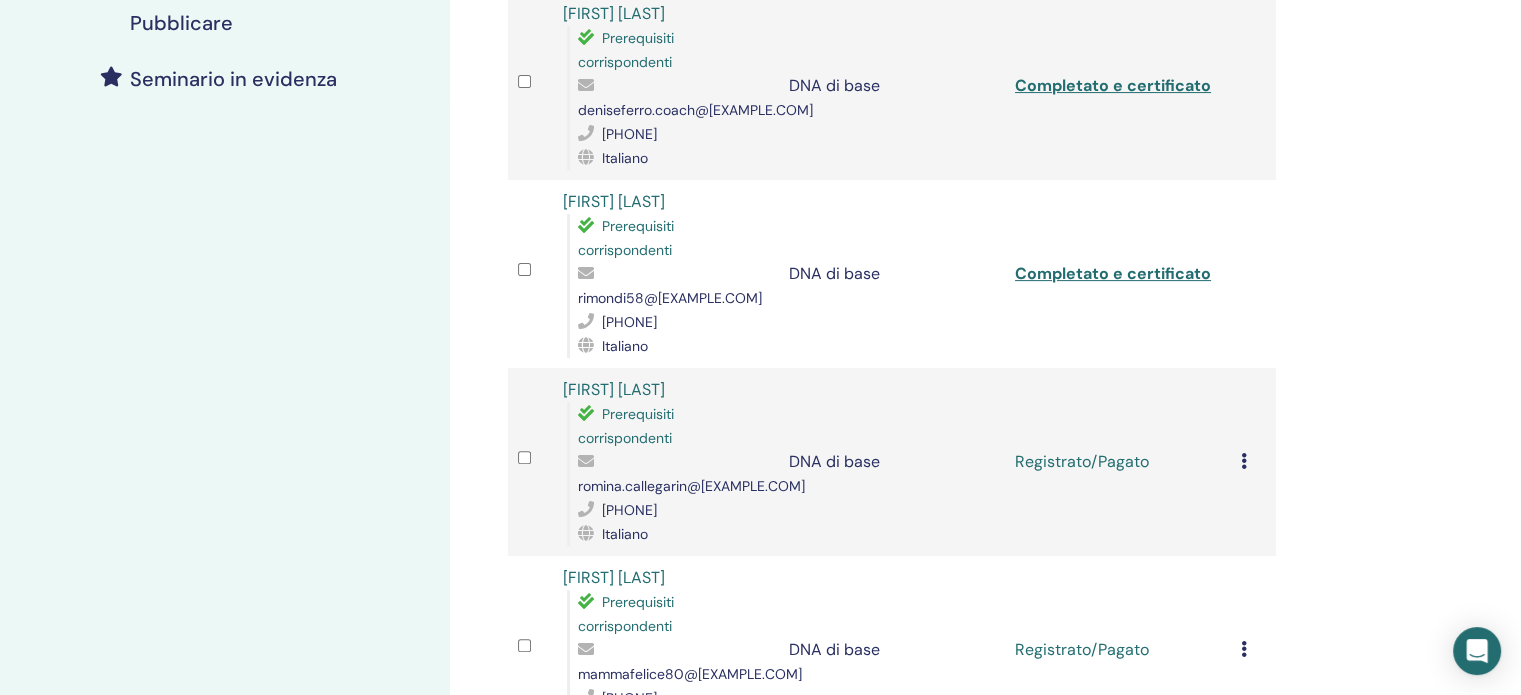 scroll, scrollTop: 642, scrollLeft: 0, axis: vertical 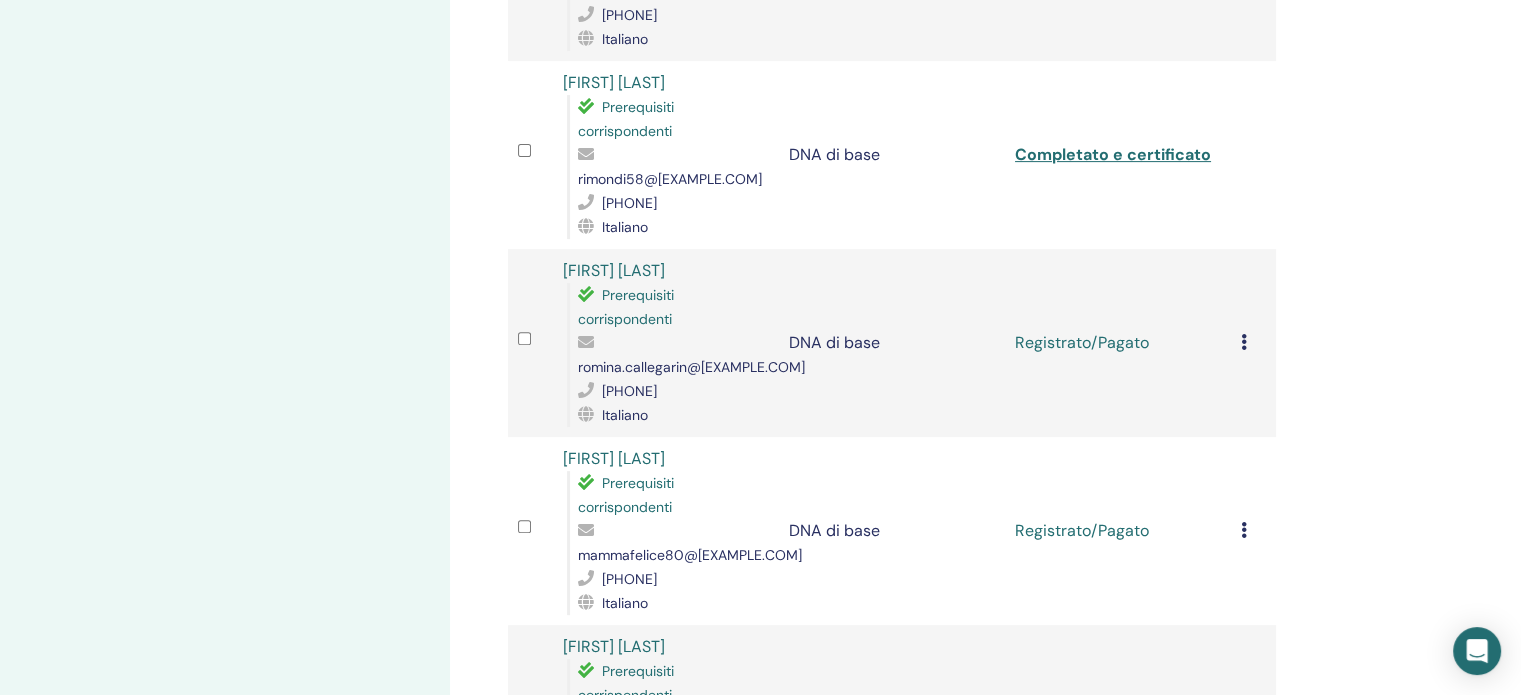 click at bounding box center (1244, 342) 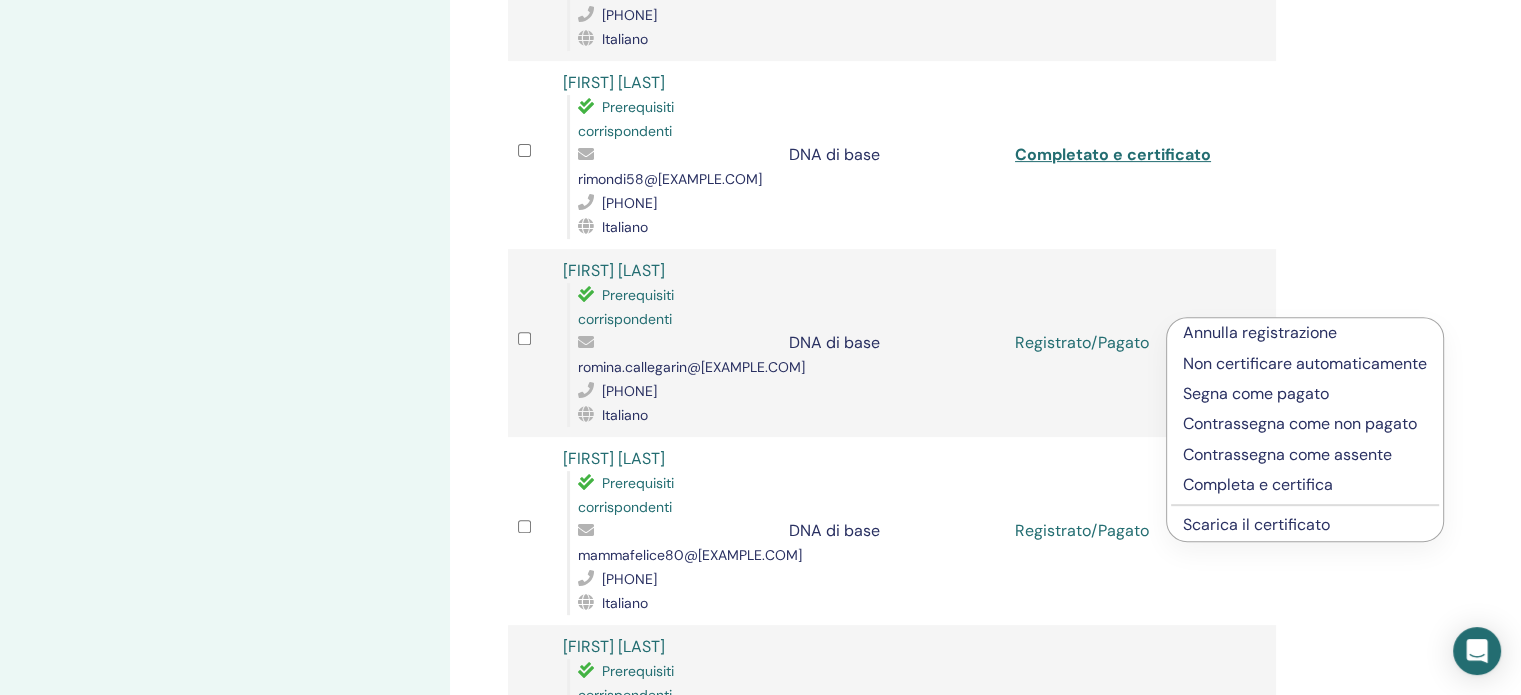 click on "Completa e certifica" at bounding box center (1258, 484) 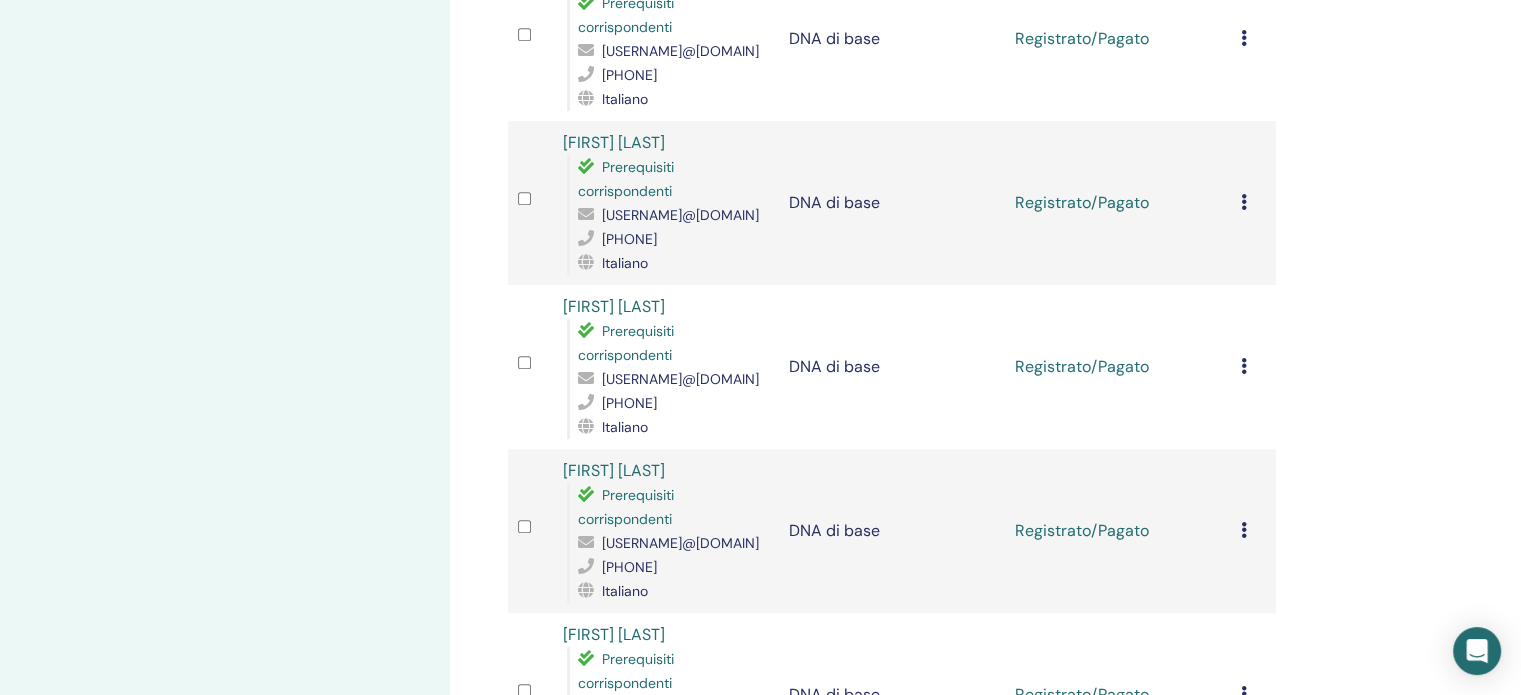 scroll, scrollTop: 1027, scrollLeft: 0, axis: vertical 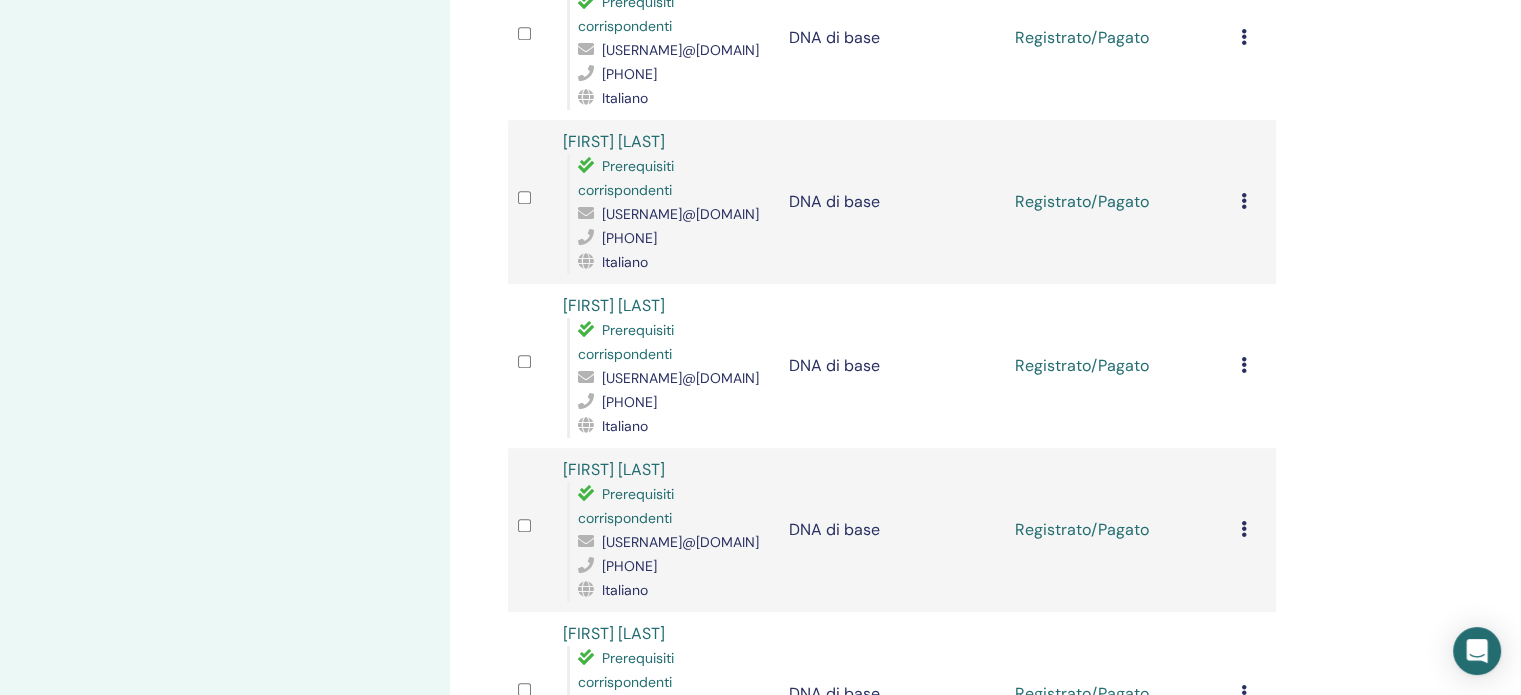 click at bounding box center (1244, 37) 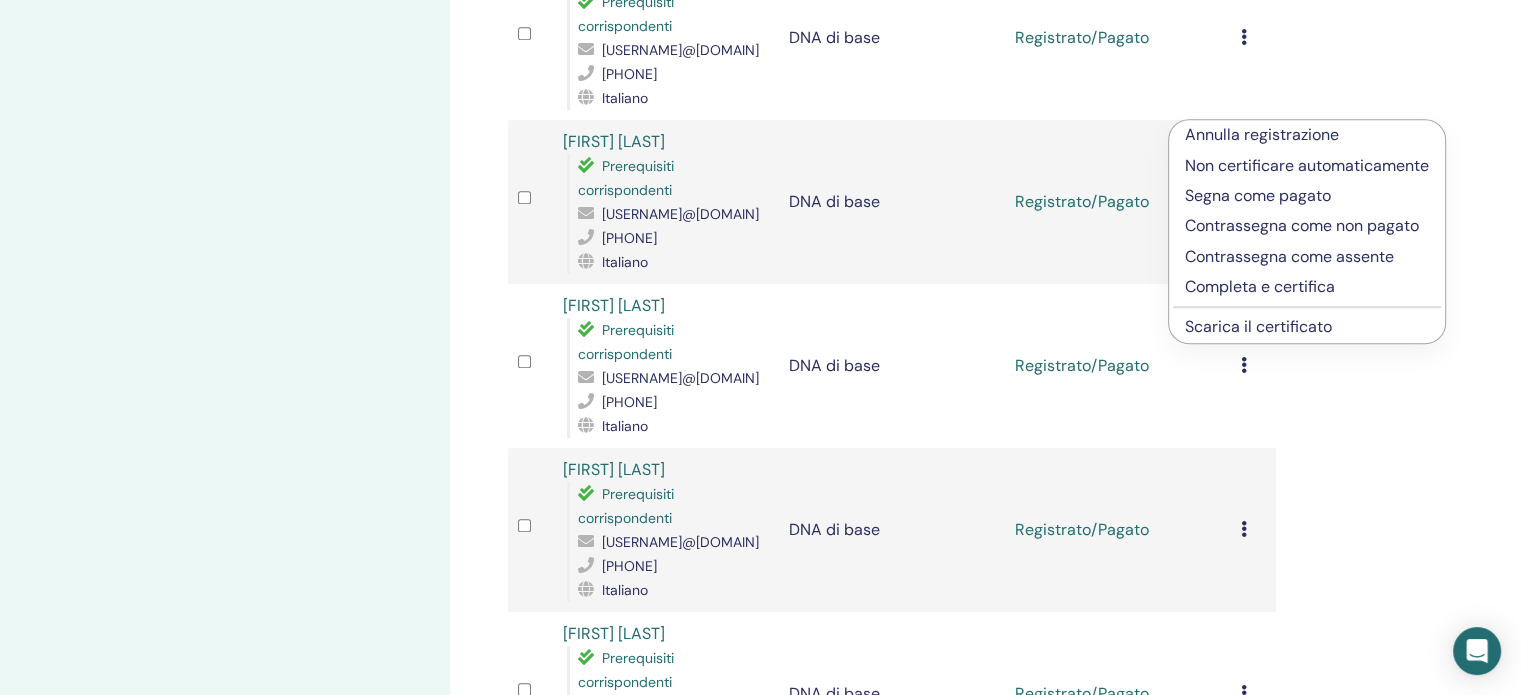 click on "Completa e certifica" at bounding box center (1260, 286) 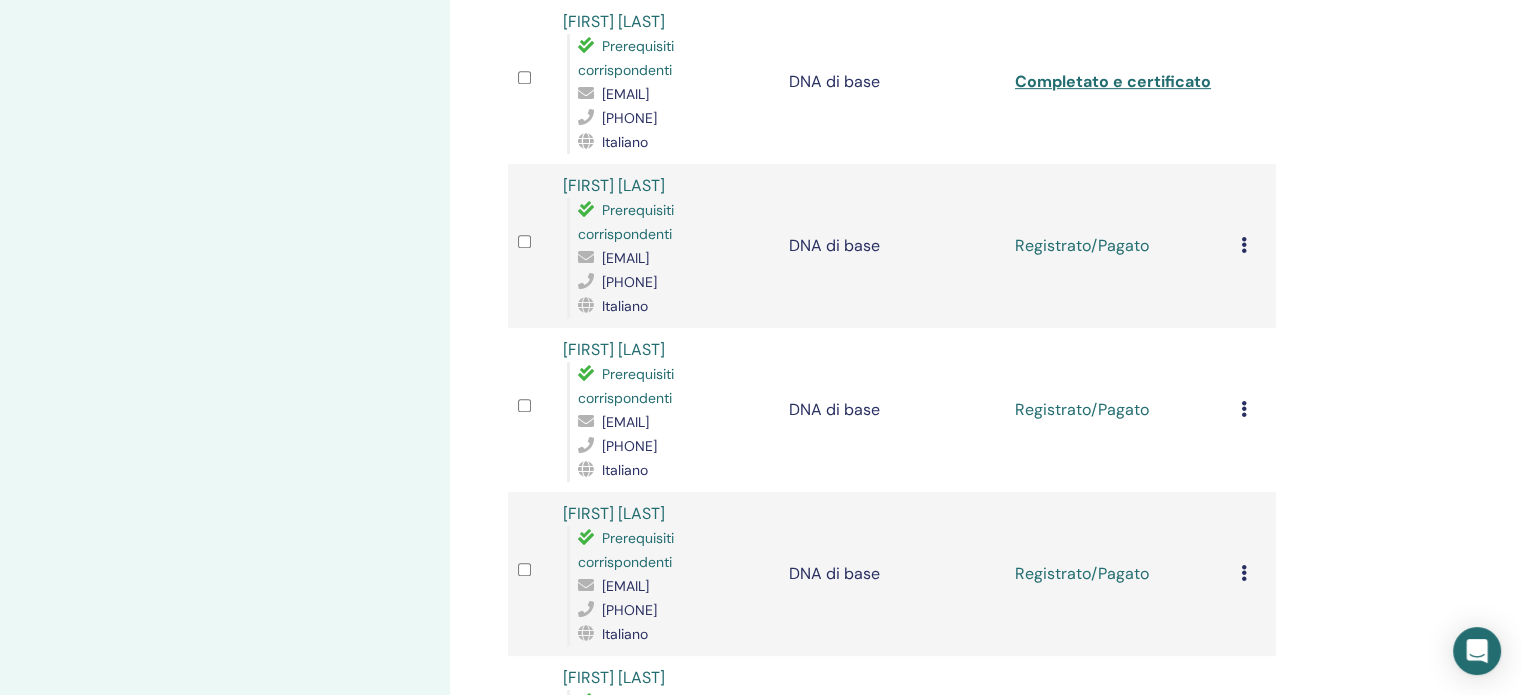 scroll, scrollTop: 1132, scrollLeft: 0, axis: vertical 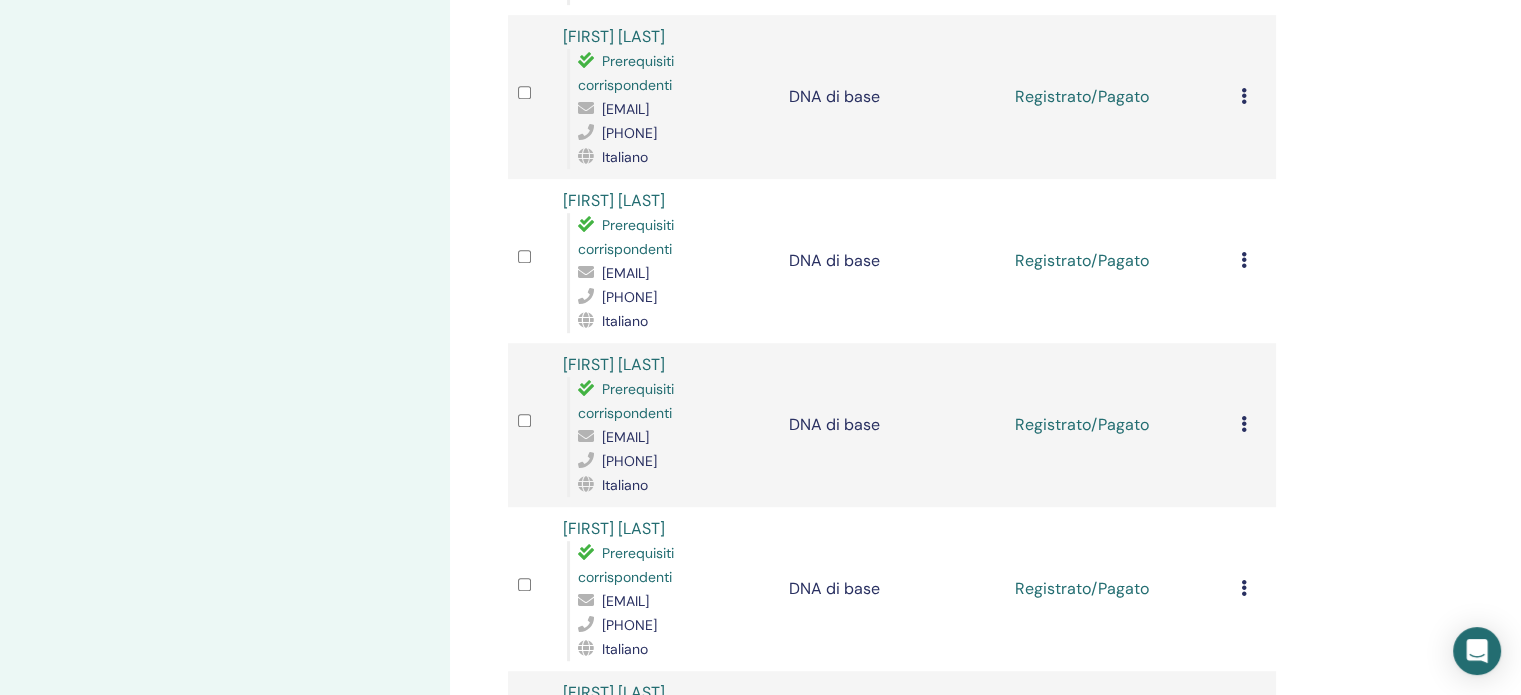 click on "Annulla registrazione Non certificare automaticamente Segna come pagato Contrassegna come non pagato Contrassegna come assente Completa e certifica Scarica il certificato" at bounding box center (1253, 97) 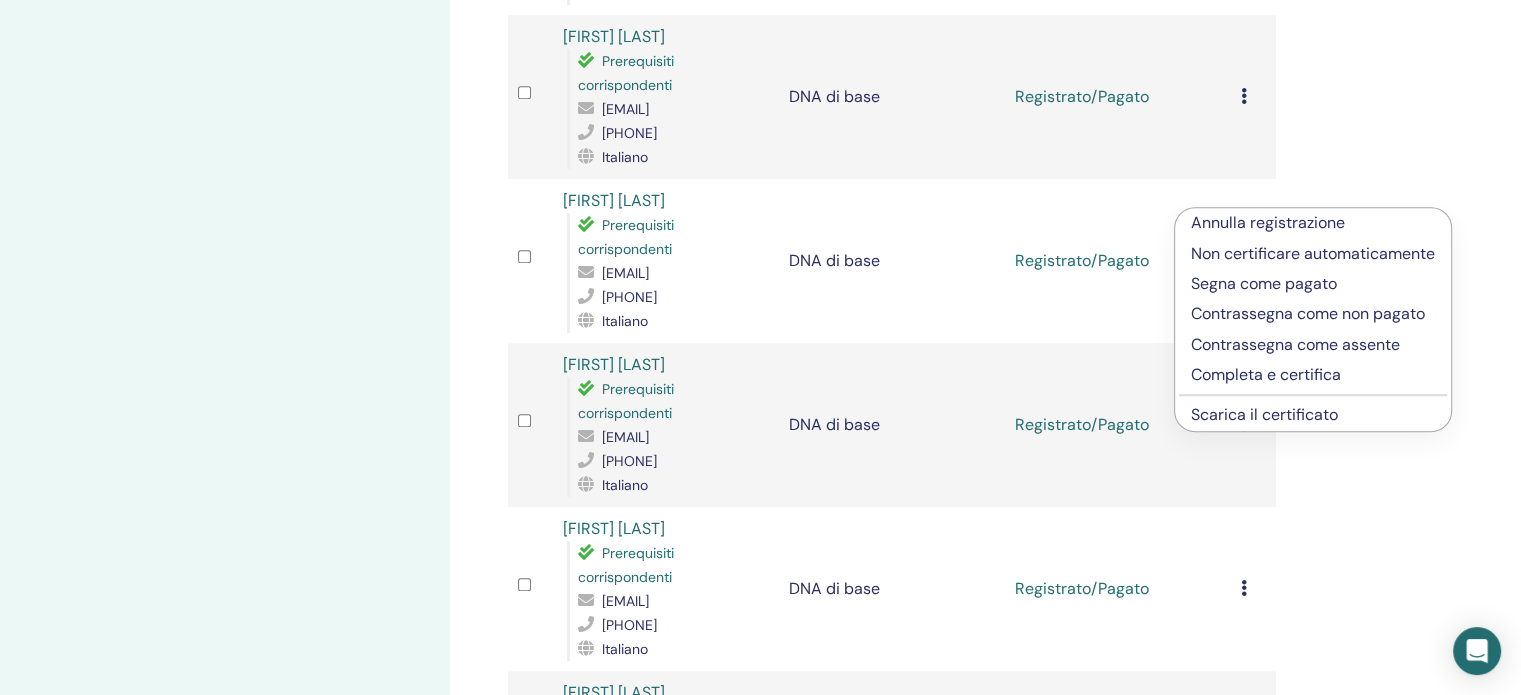 click on "Completa e certifica" at bounding box center [1266, 374] 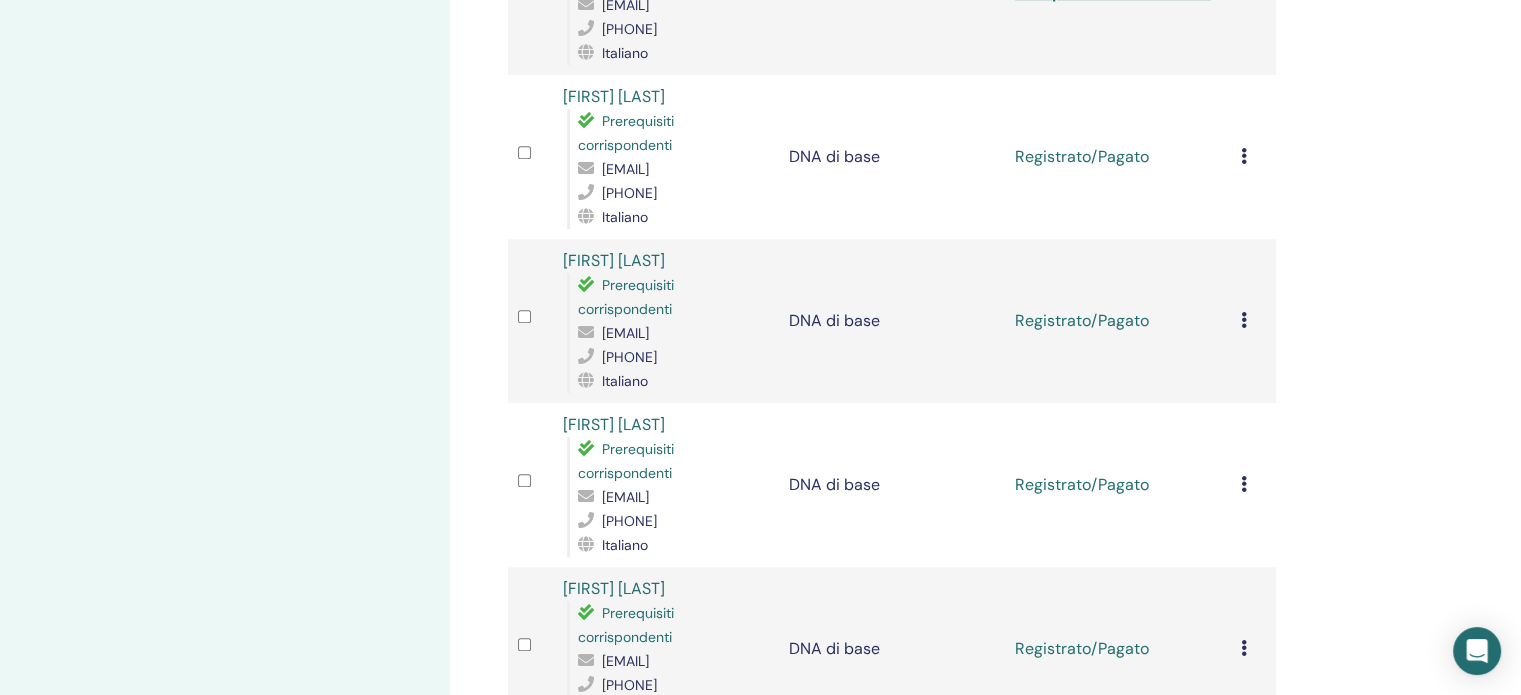 scroll, scrollTop: 1238, scrollLeft: 0, axis: vertical 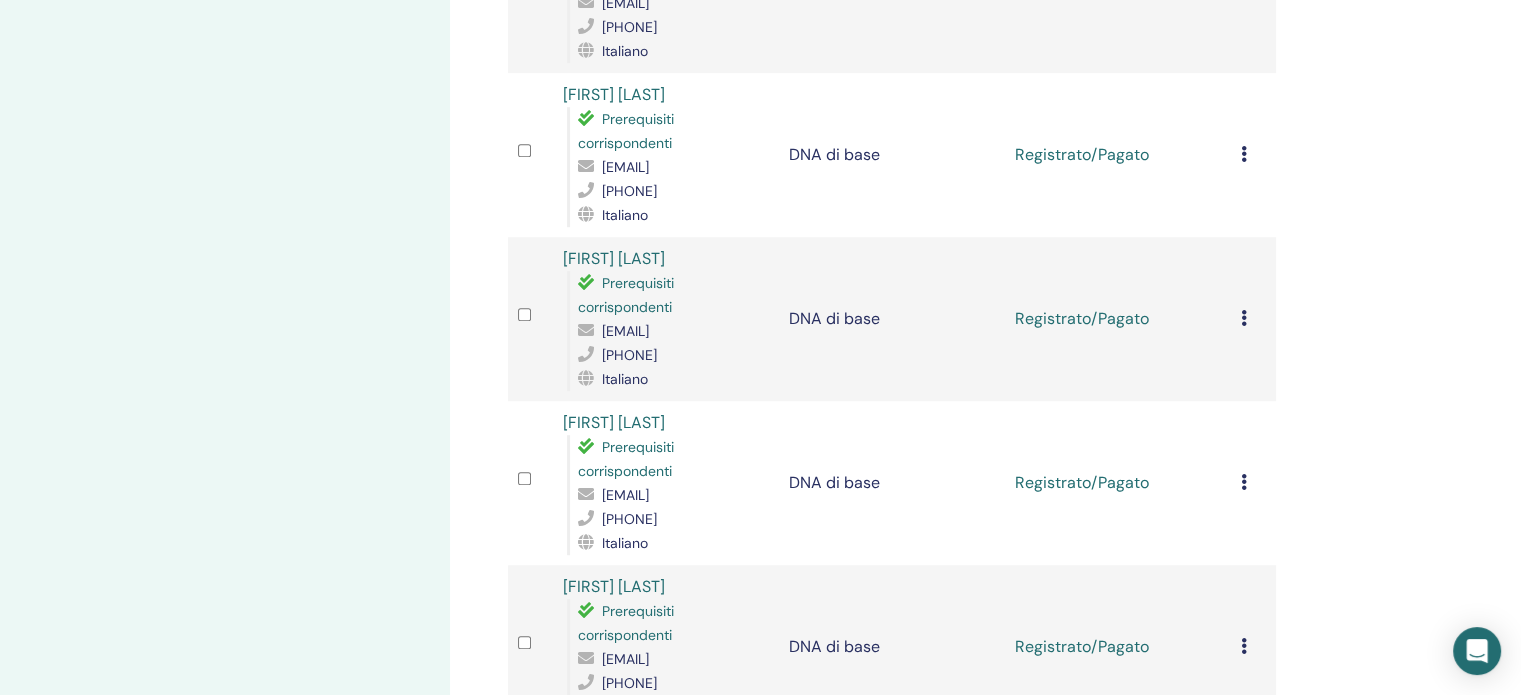 click at bounding box center (1244, 154) 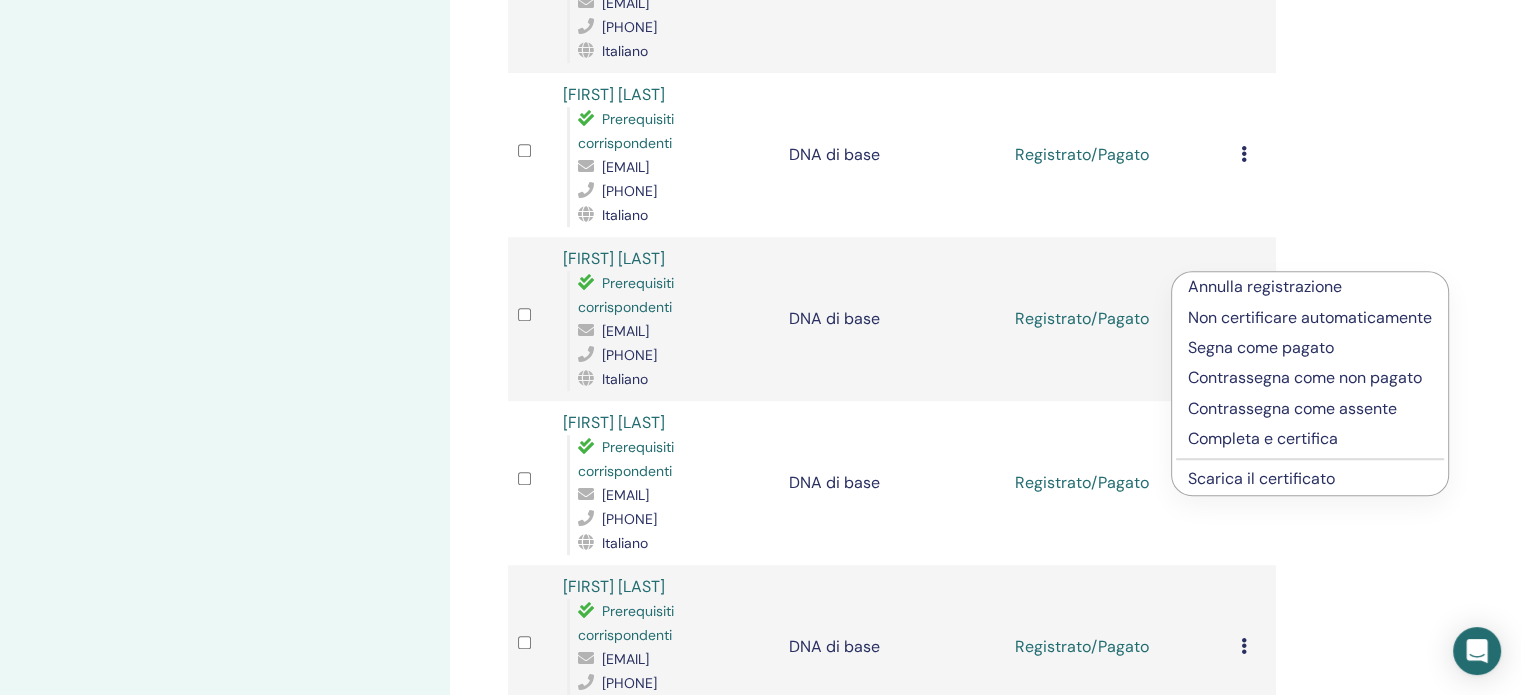 click on "Completa e certifica" at bounding box center [1263, 438] 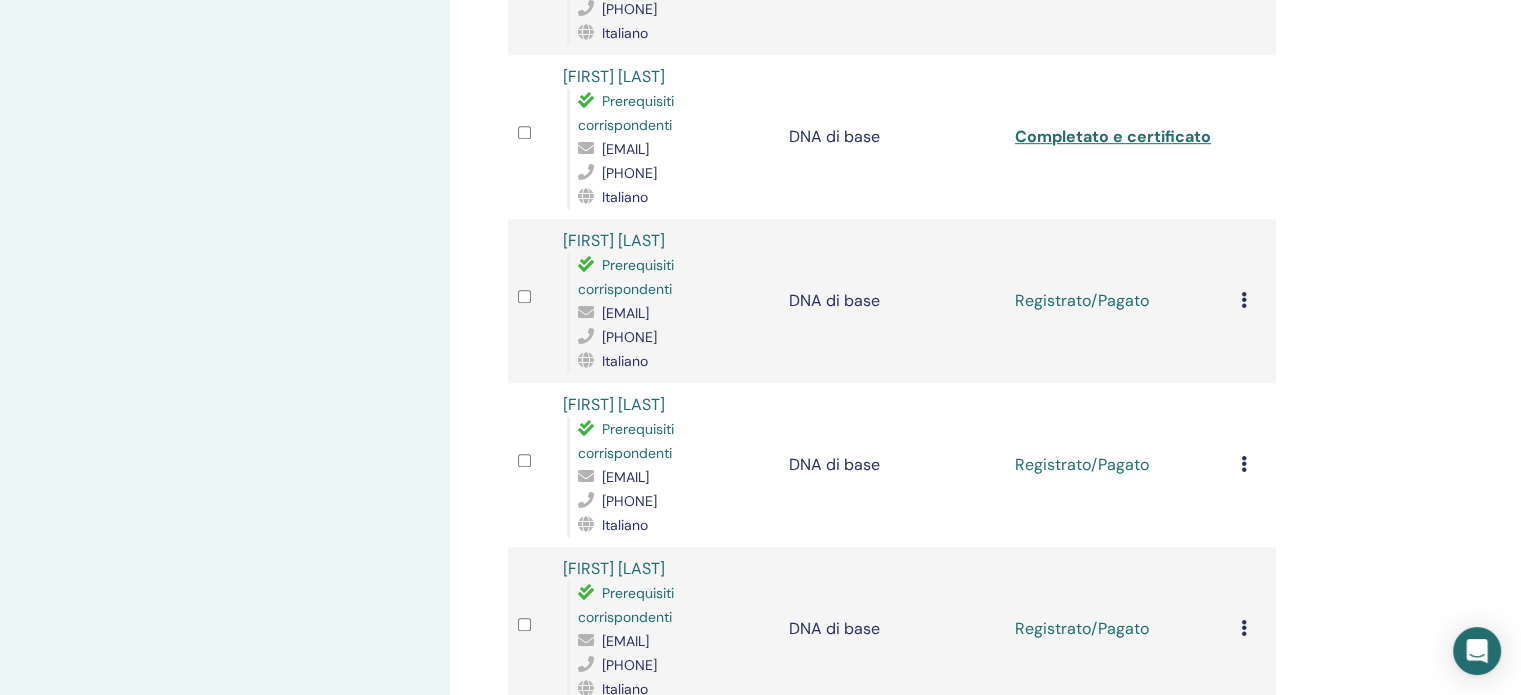 scroll, scrollTop: 1324, scrollLeft: 0, axis: vertical 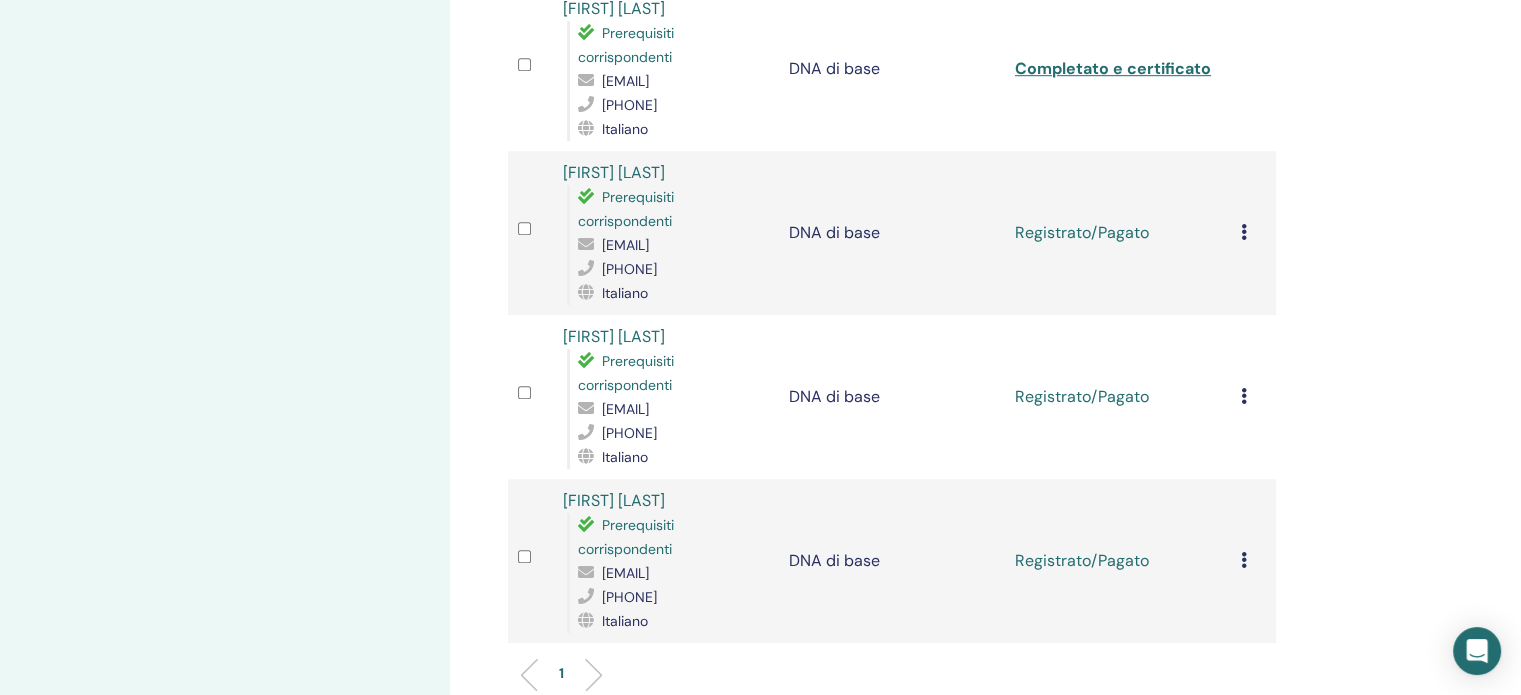 click at bounding box center (1244, 232) 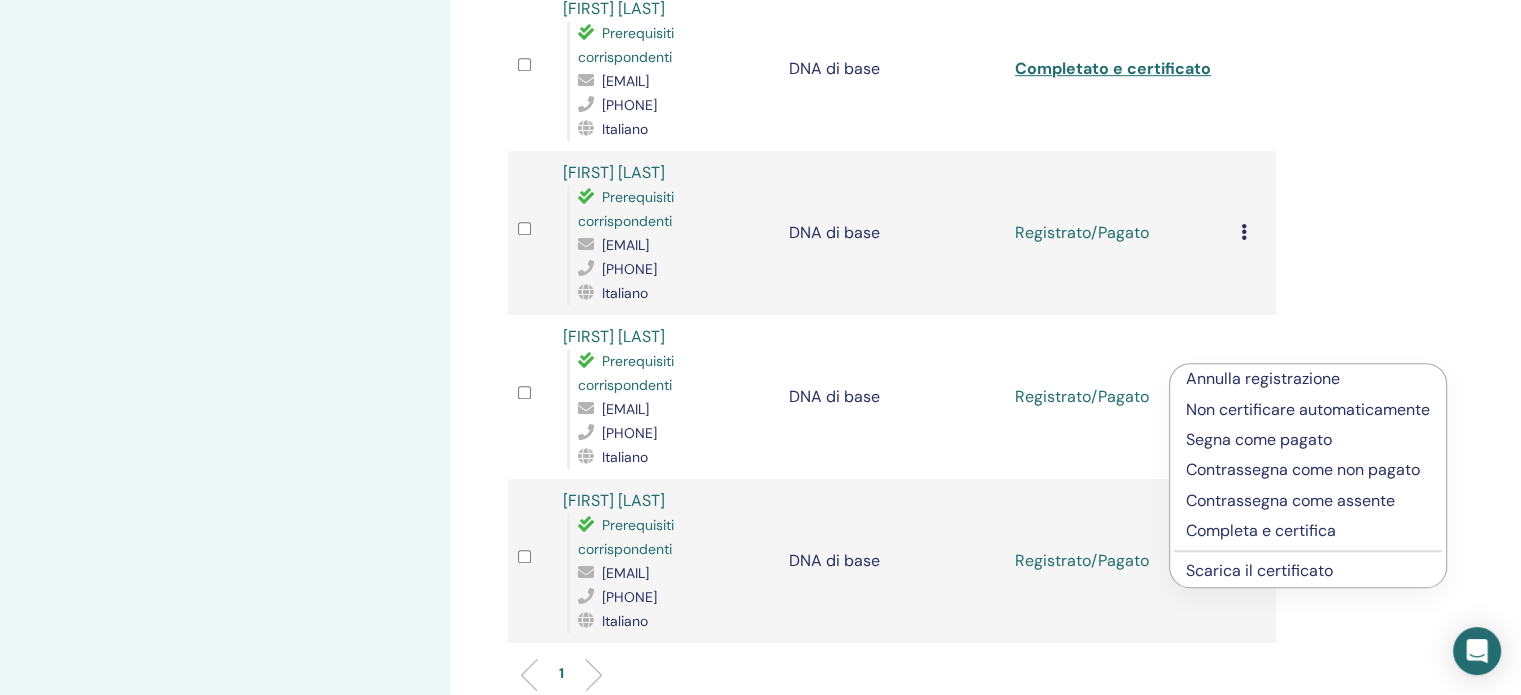 click on "Completa e certifica" at bounding box center (1261, 530) 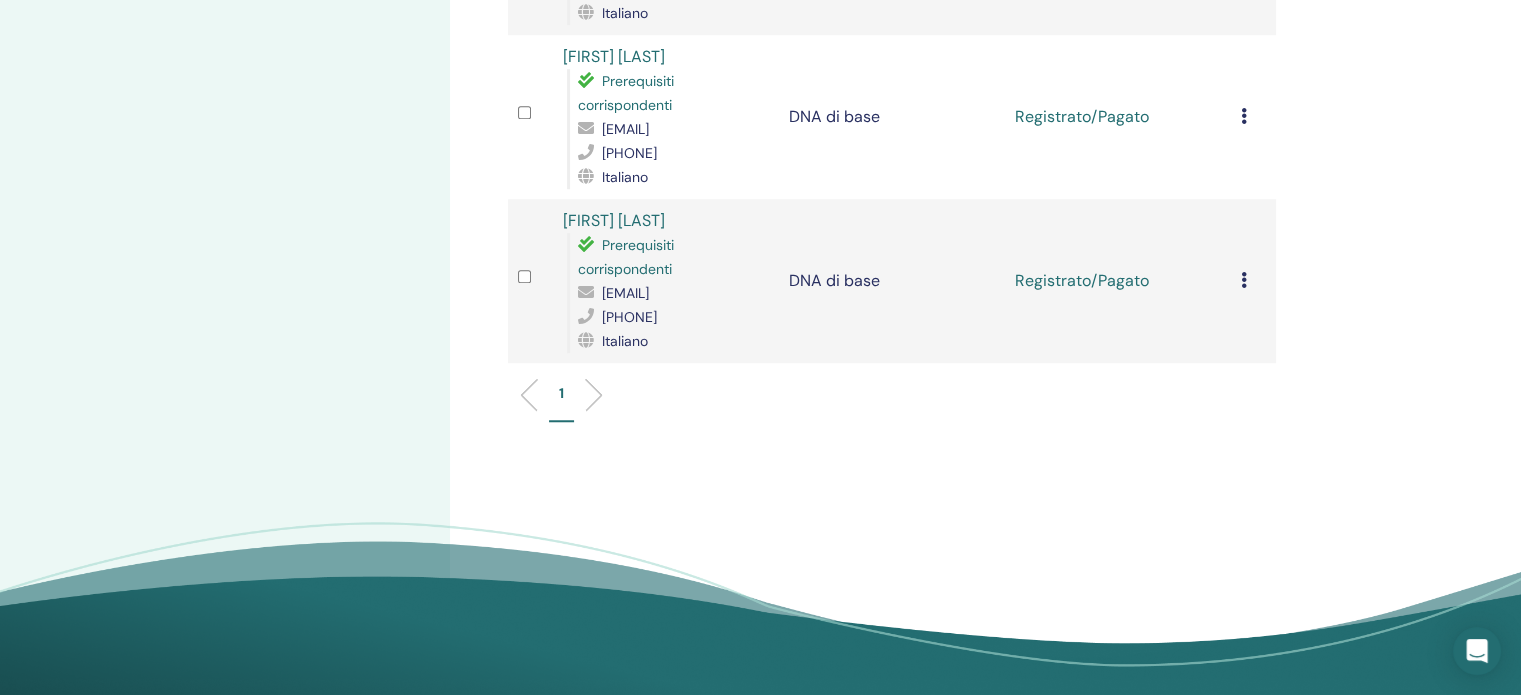 scroll, scrollTop: 1607, scrollLeft: 0, axis: vertical 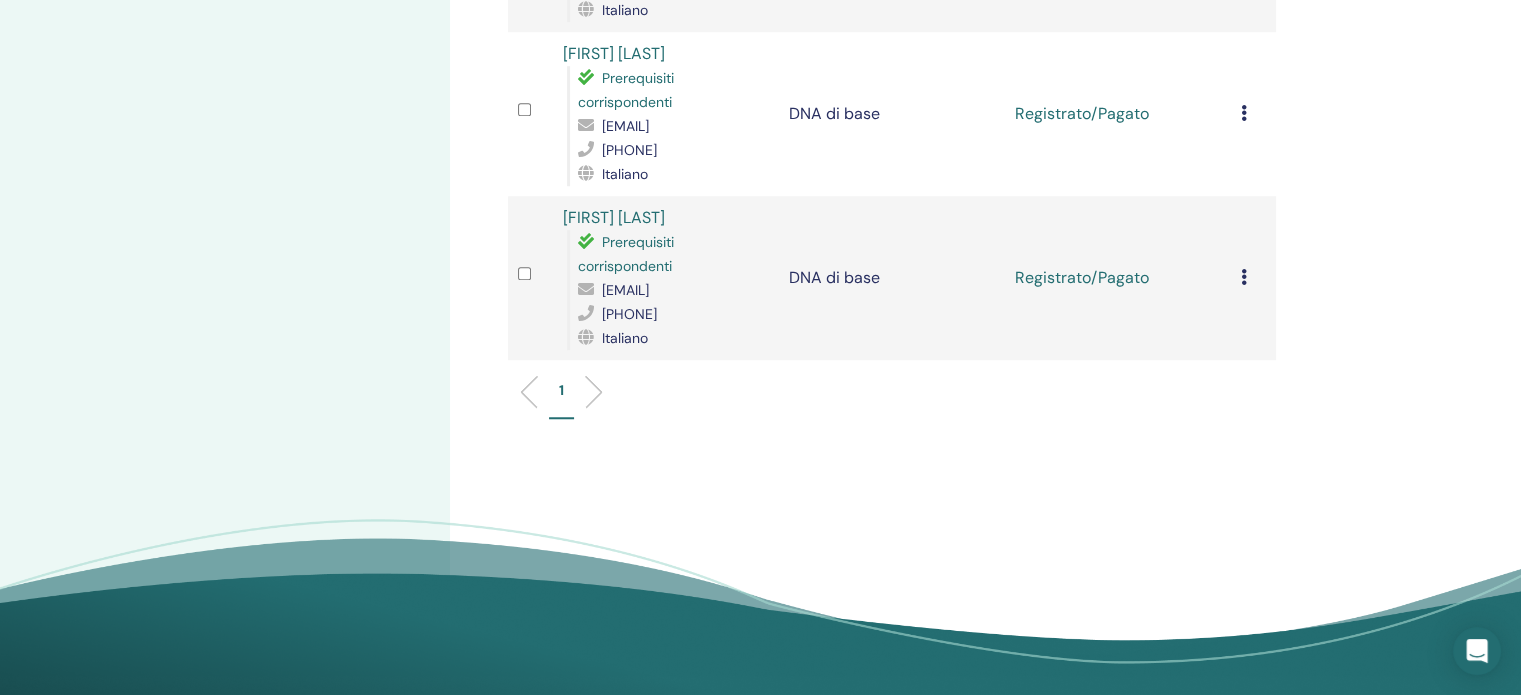 click at bounding box center (1244, 113) 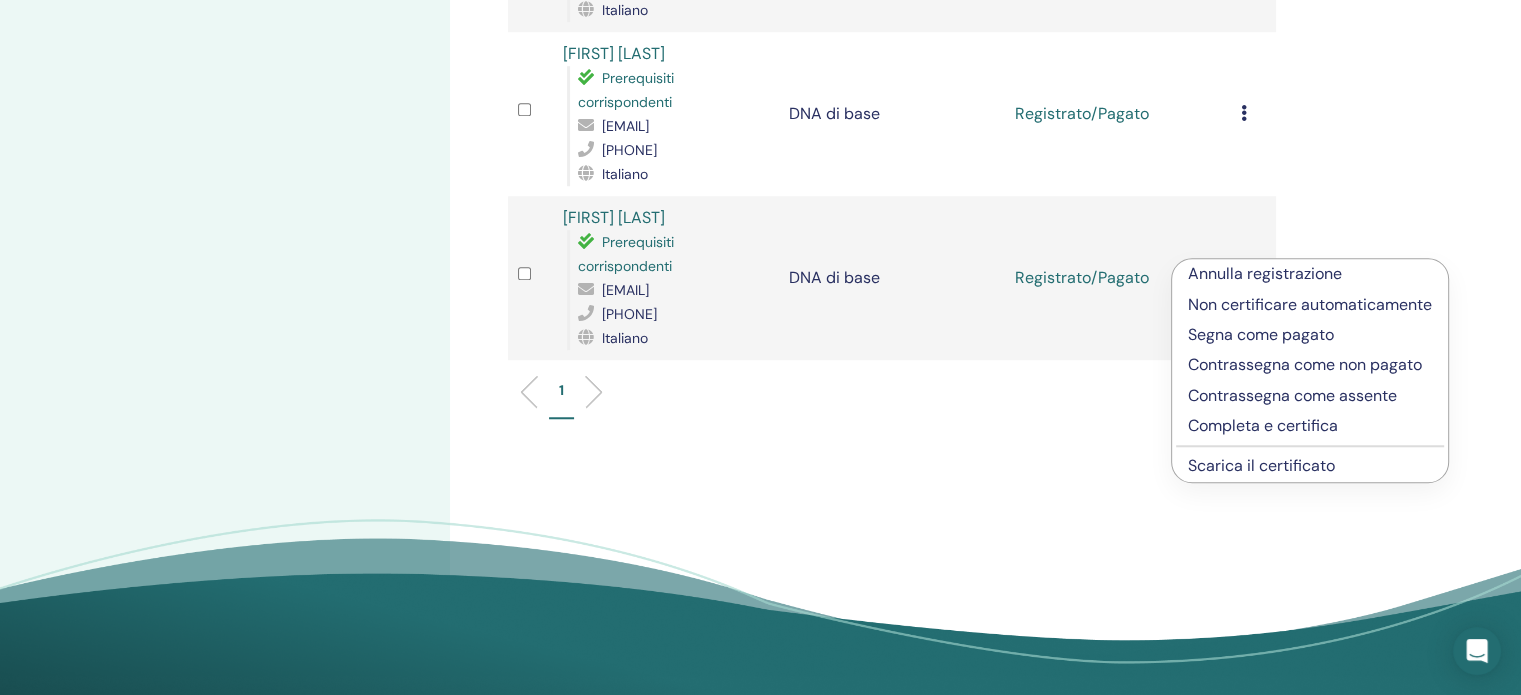 click on "Completa e certifica" at bounding box center [1263, 425] 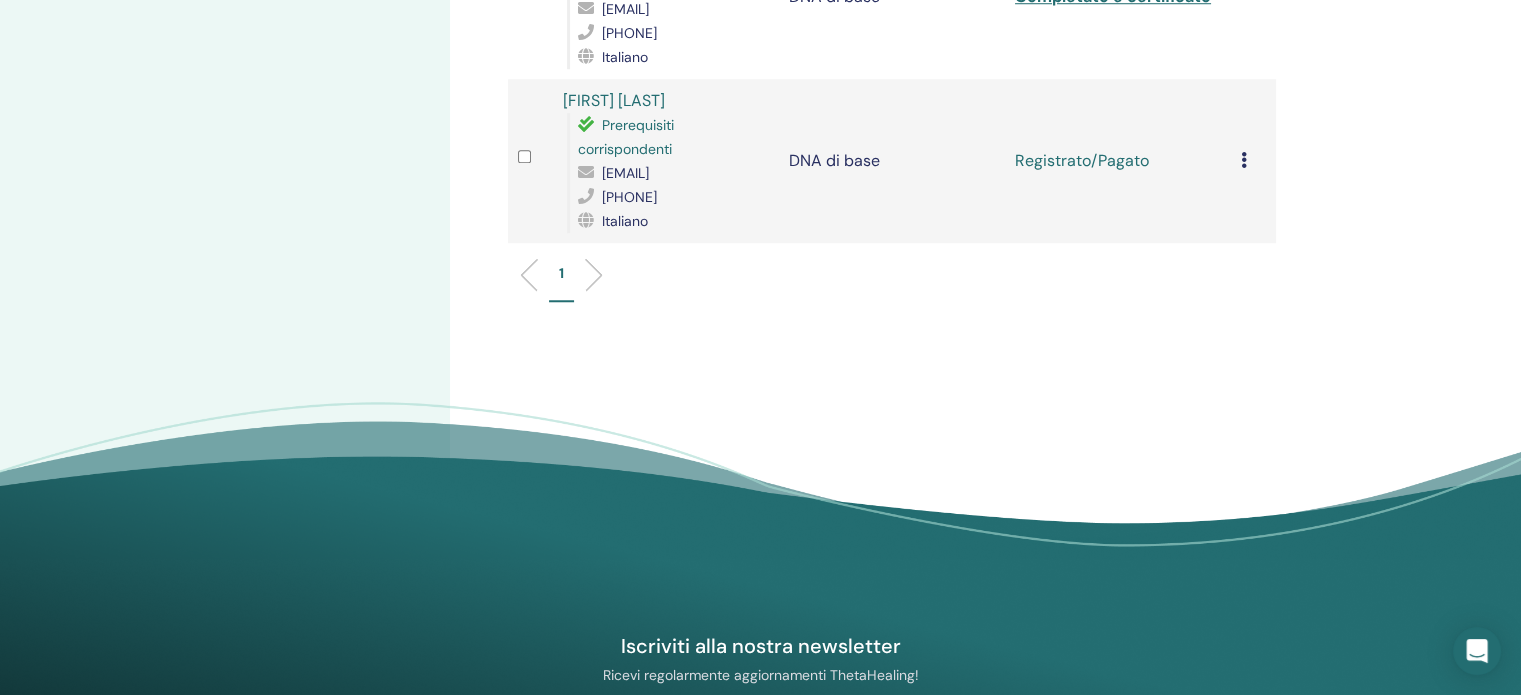 scroll, scrollTop: 1724, scrollLeft: 0, axis: vertical 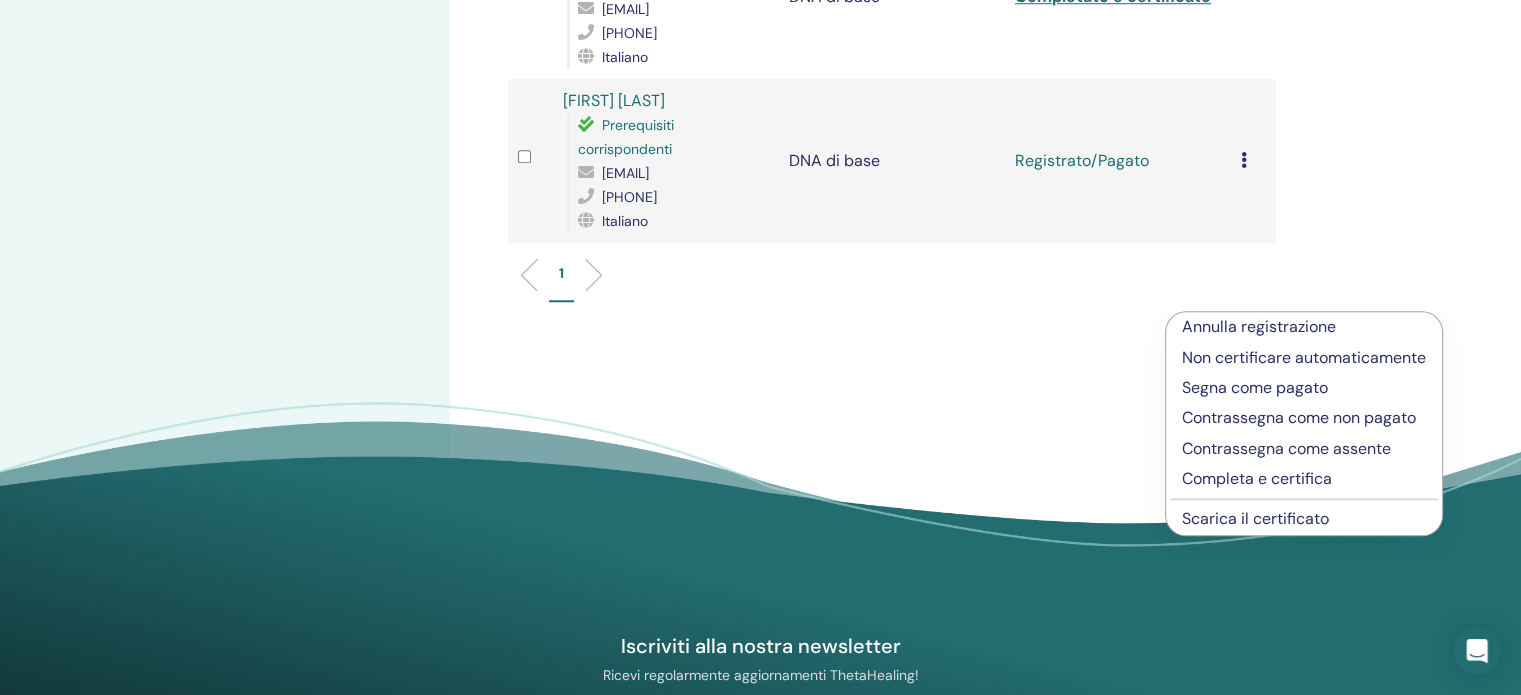 click on "Completa e certifica" at bounding box center (1257, 478) 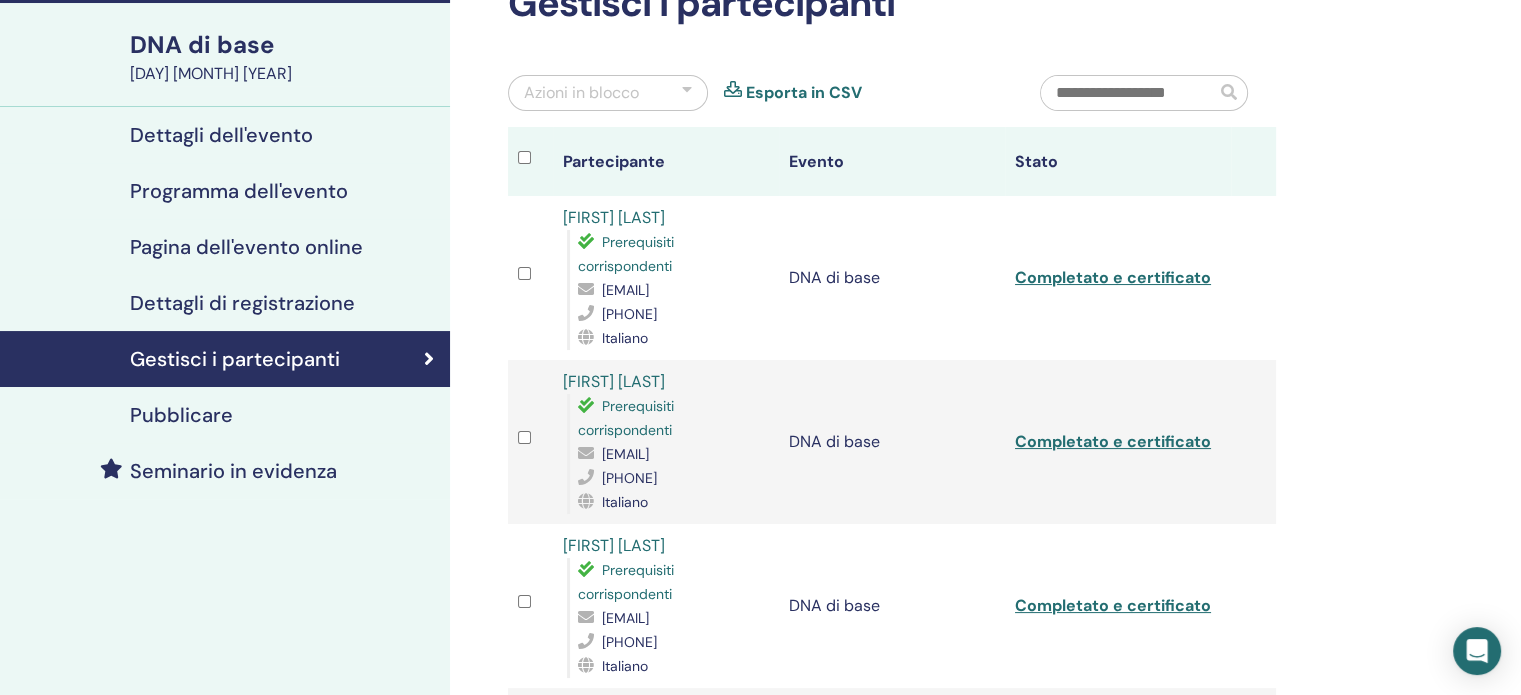 scroll, scrollTop: 0, scrollLeft: 0, axis: both 